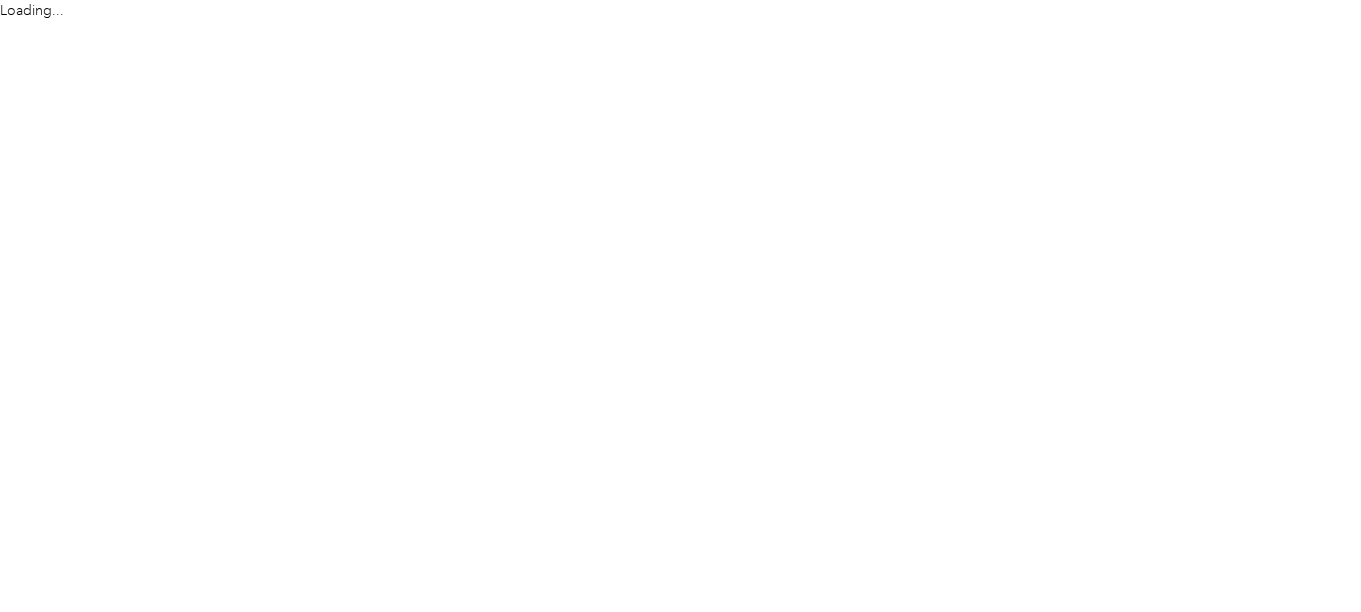 scroll, scrollTop: 0, scrollLeft: 0, axis: both 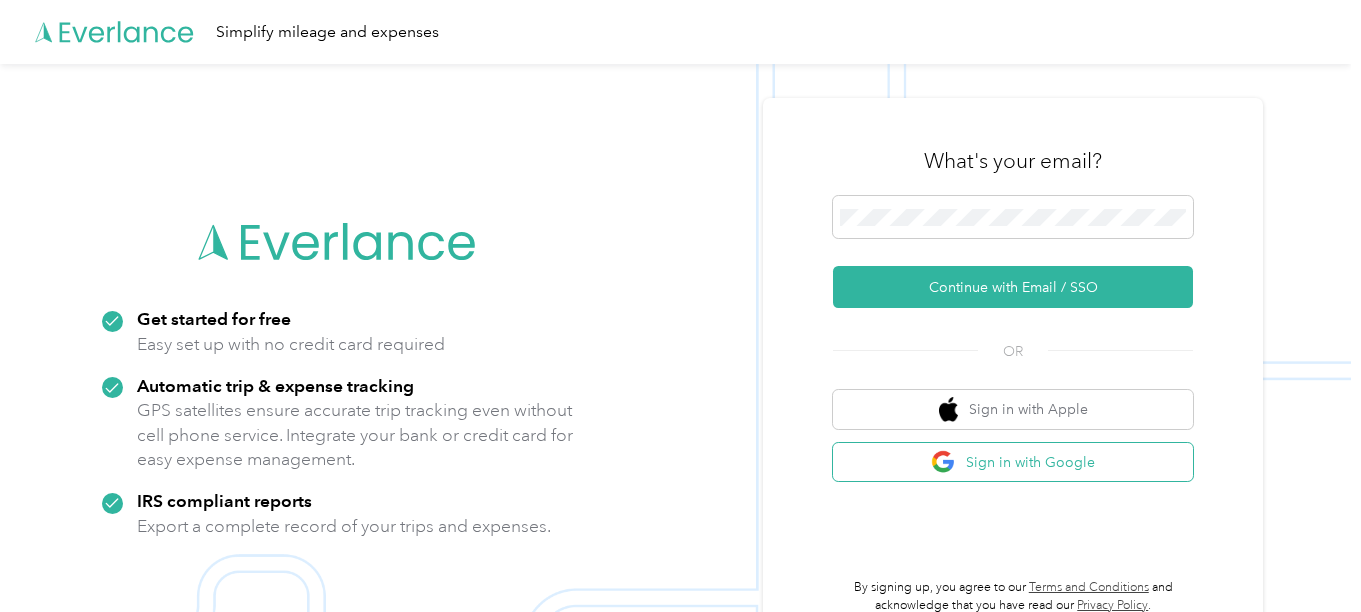 click on "Sign in with Google" at bounding box center [1013, 462] 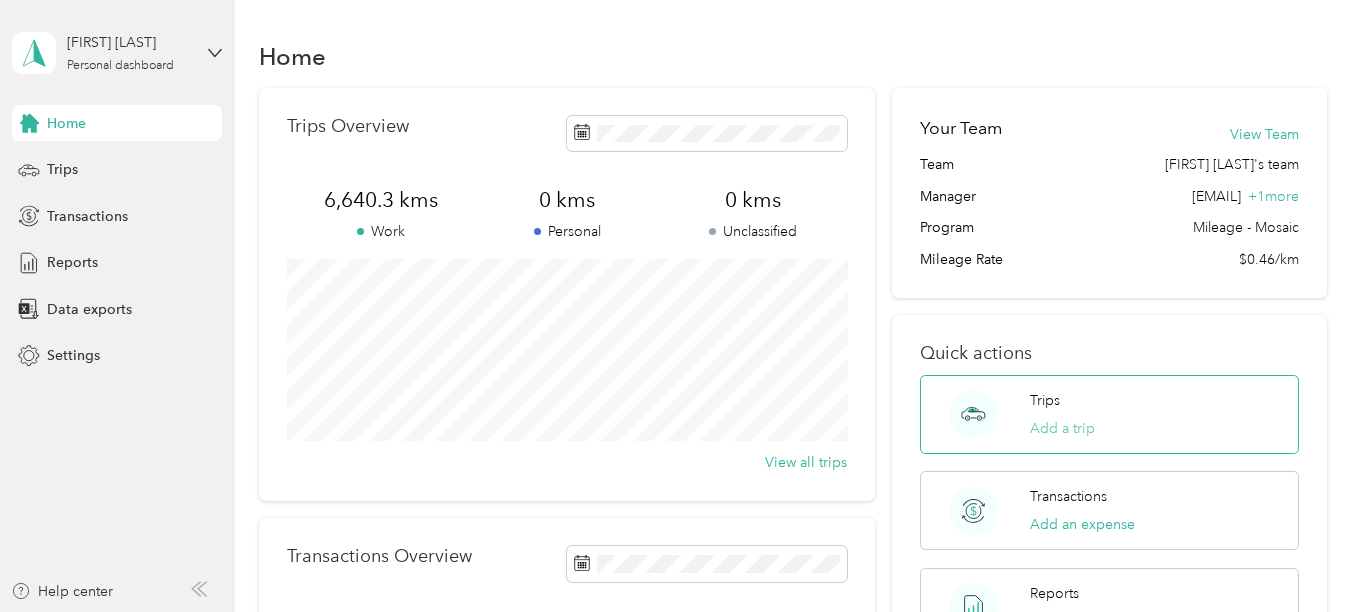 click on "Add a trip" at bounding box center [1062, 428] 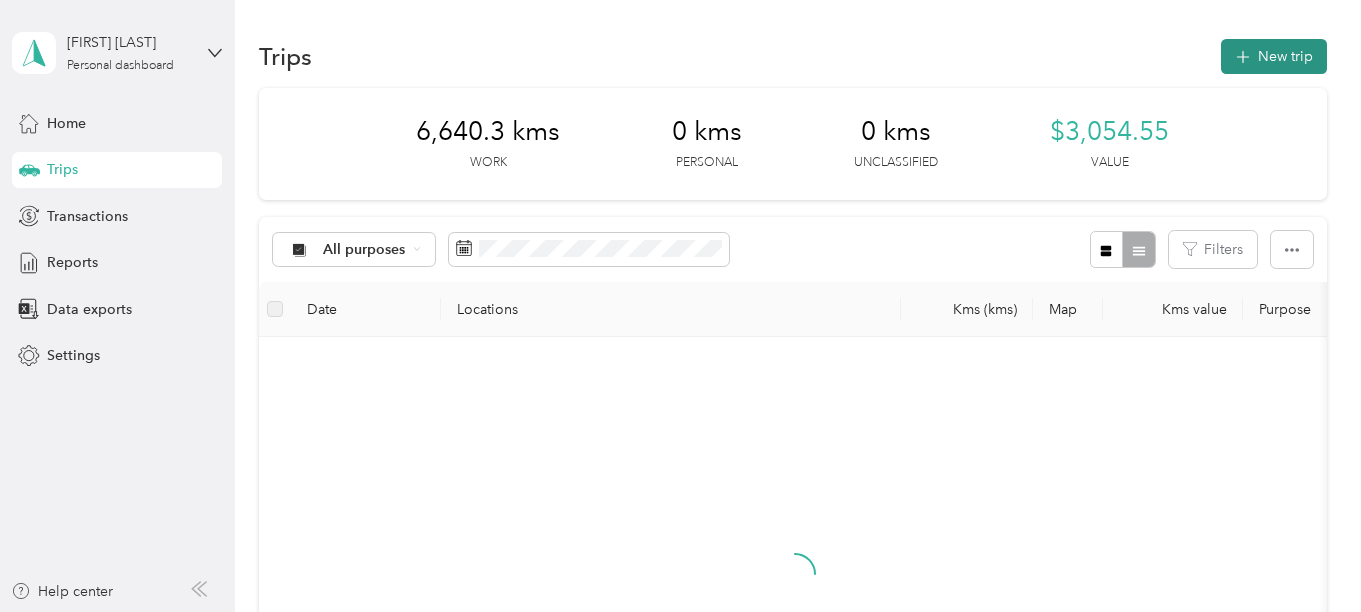 click on "New trip" at bounding box center (1274, 56) 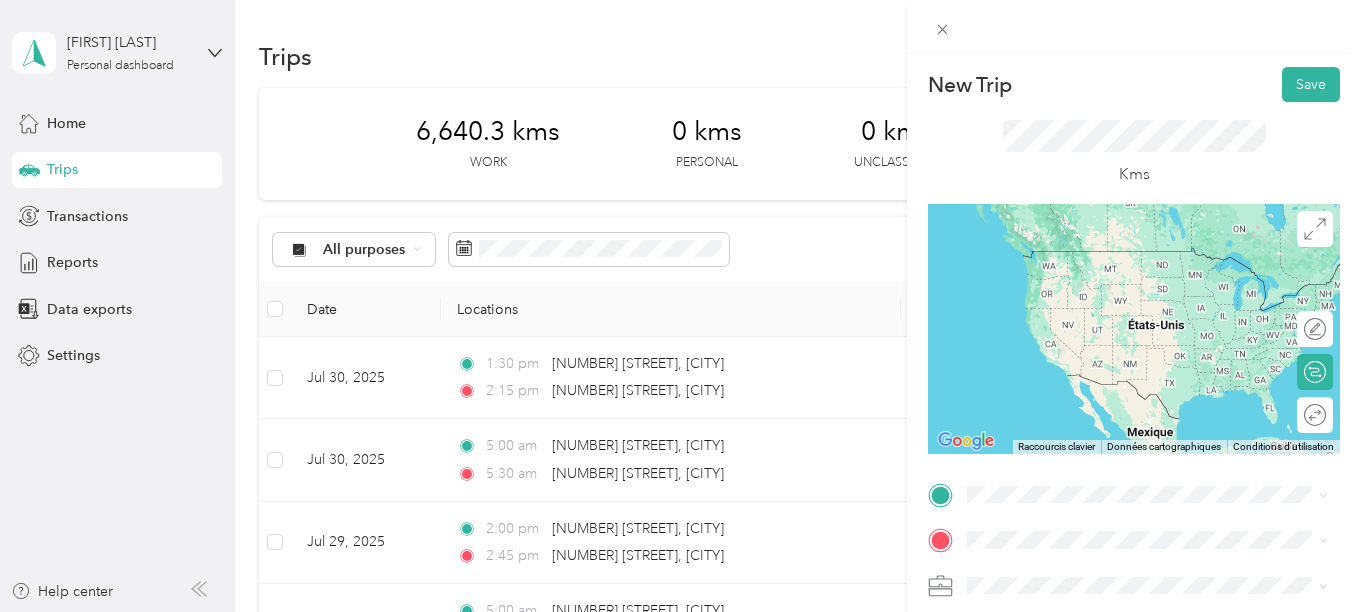 click on "[NUMBER] [STREET]
[CITY], [STATE] [POSTAL_CODE], [COUNTRY]" at bounding box center [1149, 248] 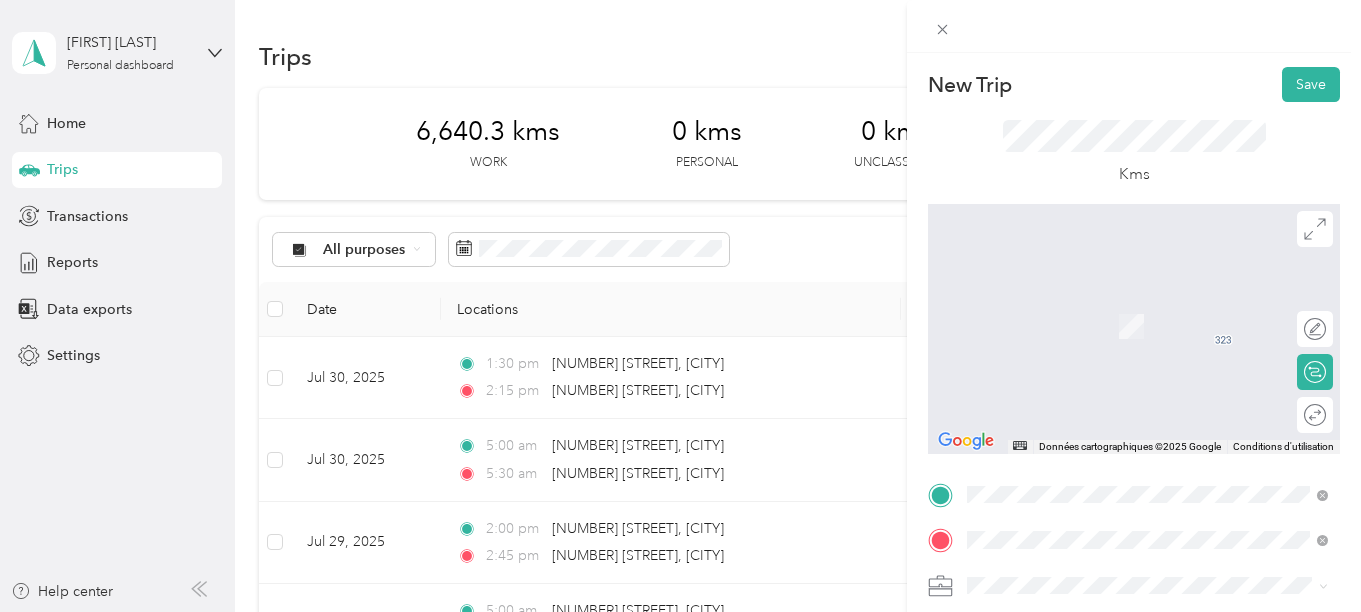 click on "[NUMBER] [STREET]
[CITY], [STATE] [POSTAL_CODE], [COUNTRY]" at bounding box center [1149, 305] 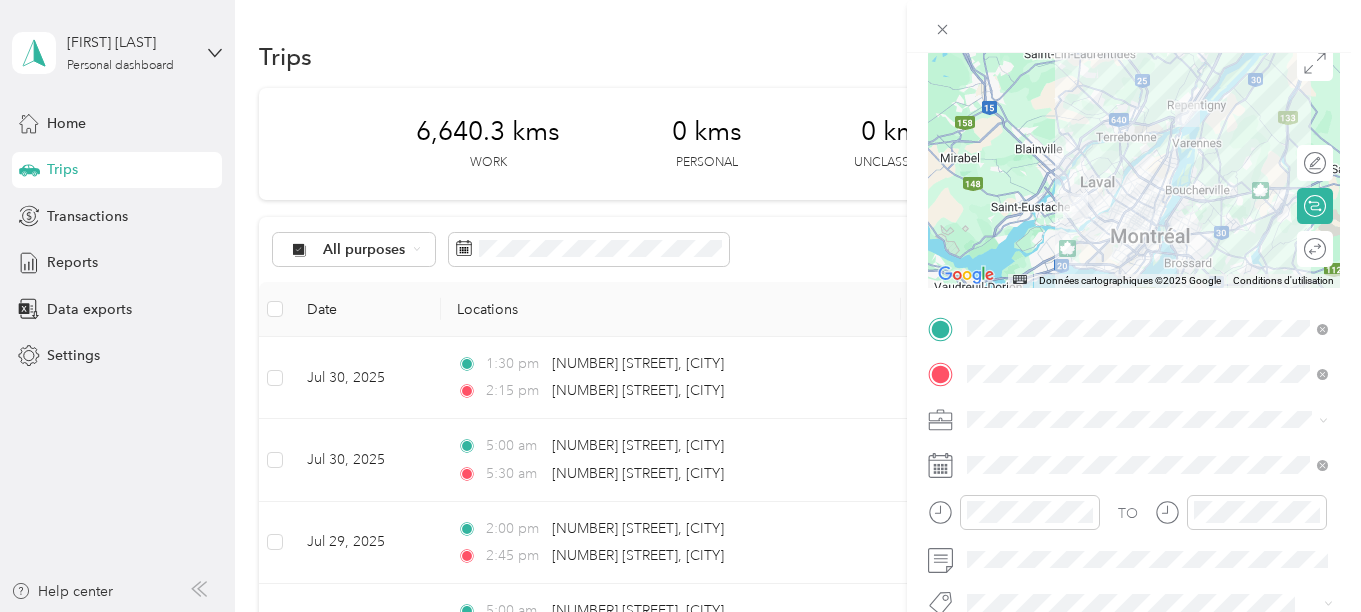scroll, scrollTop: 200, scrollLeft: 0, axis: vertical 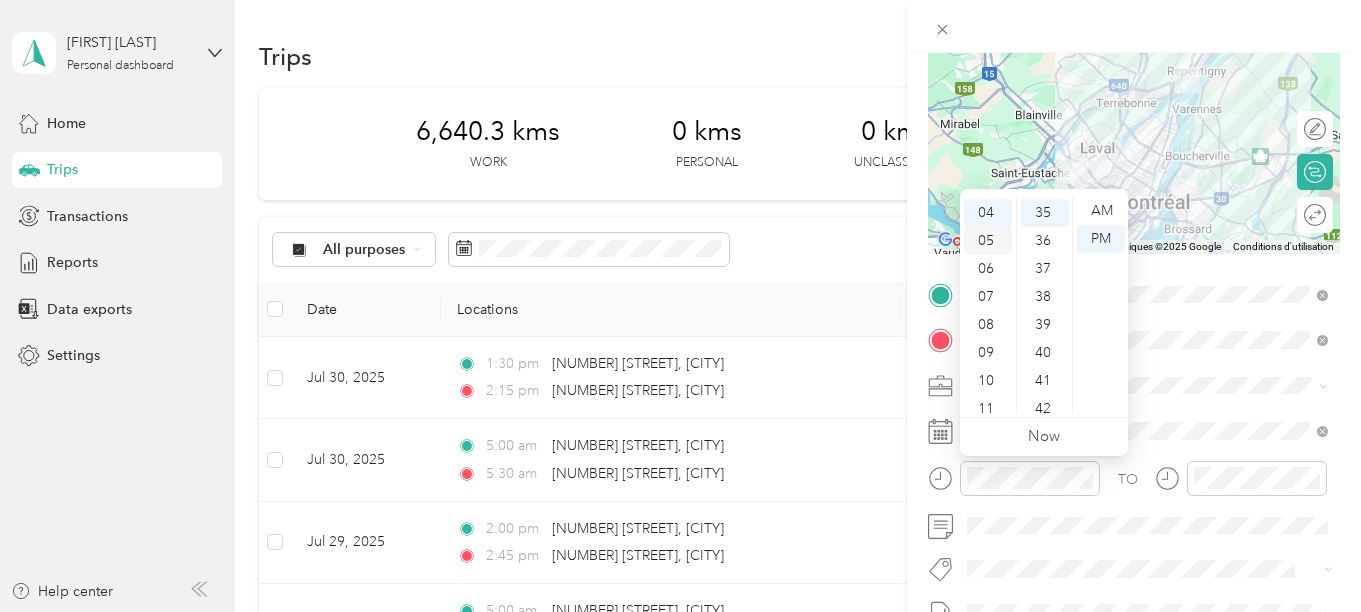 click on "05" at bounding box center (988, 241) 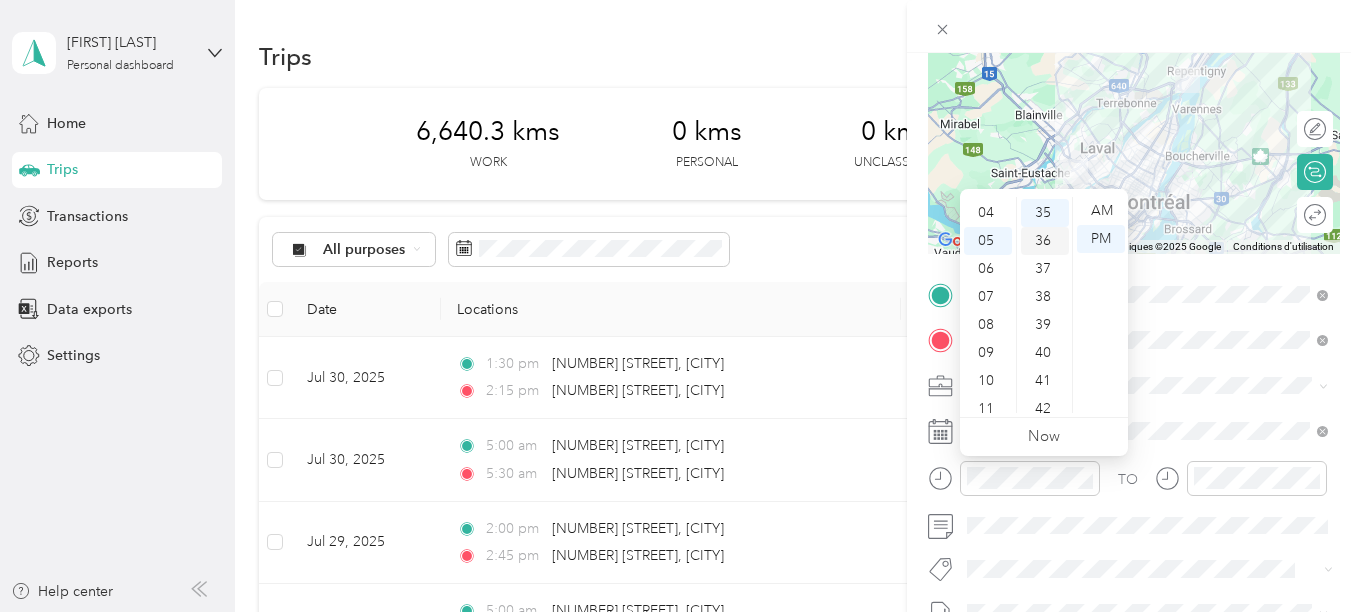 scroll, scrollTop: 120, scrollLeft: 0, axis: vertical 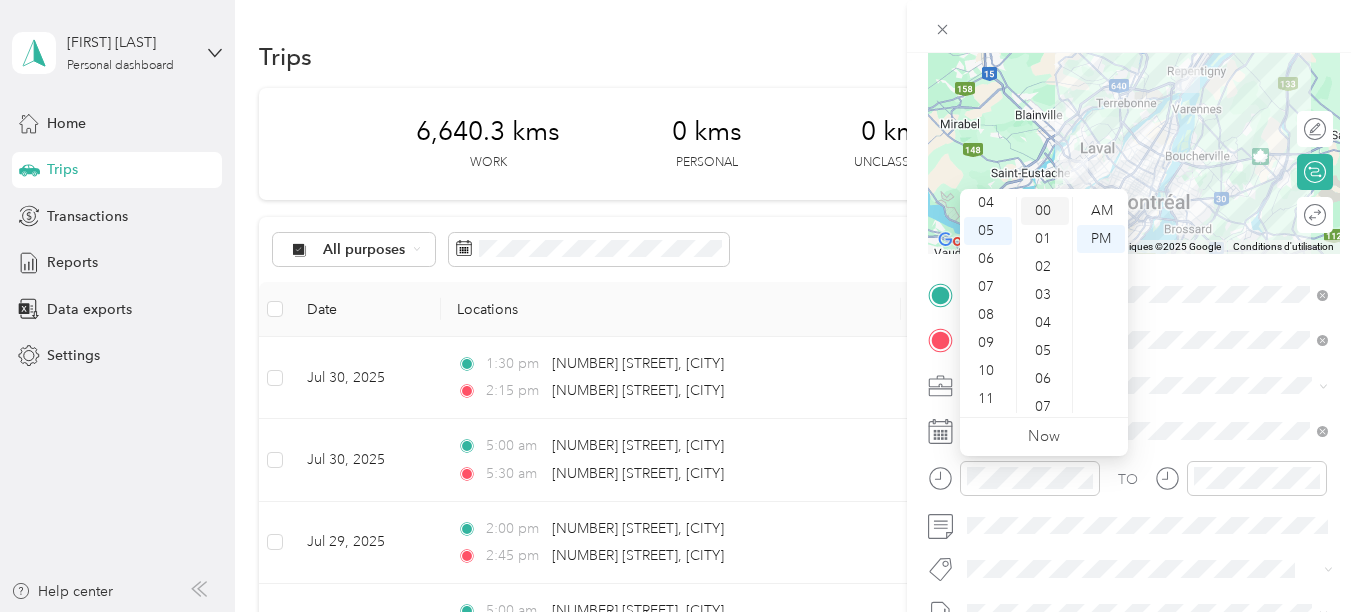 click on "00" at bounding box center (1045, 211) 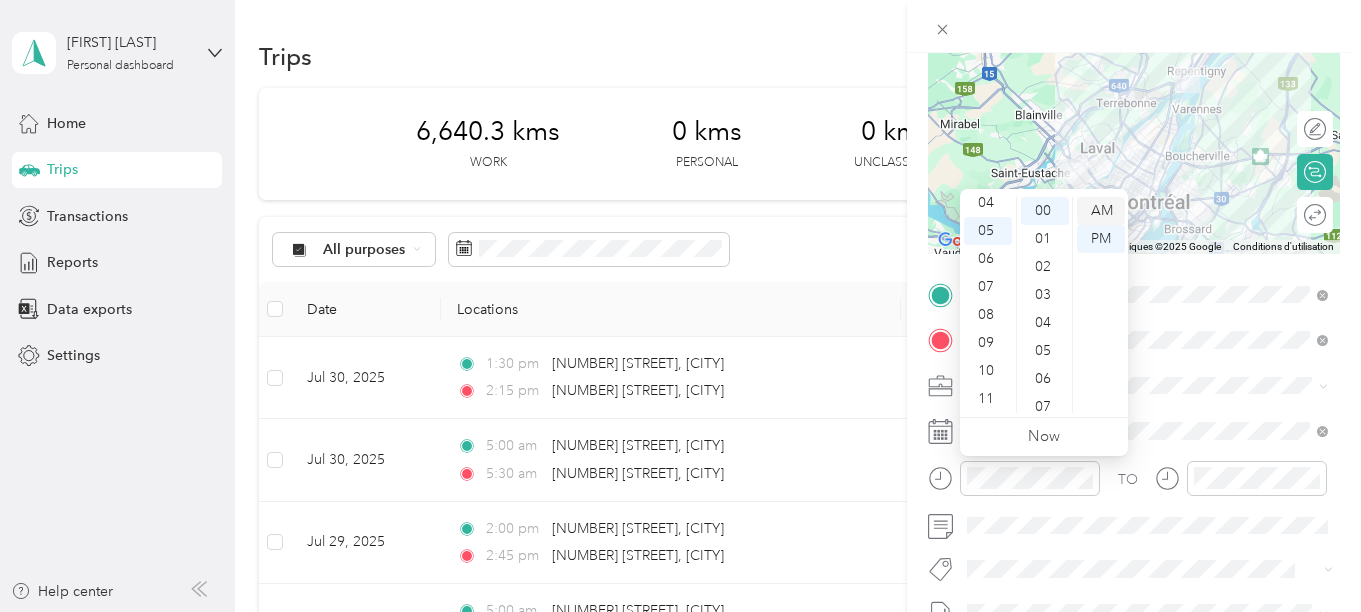 click on "AM" at bounding box center (1101, 211) 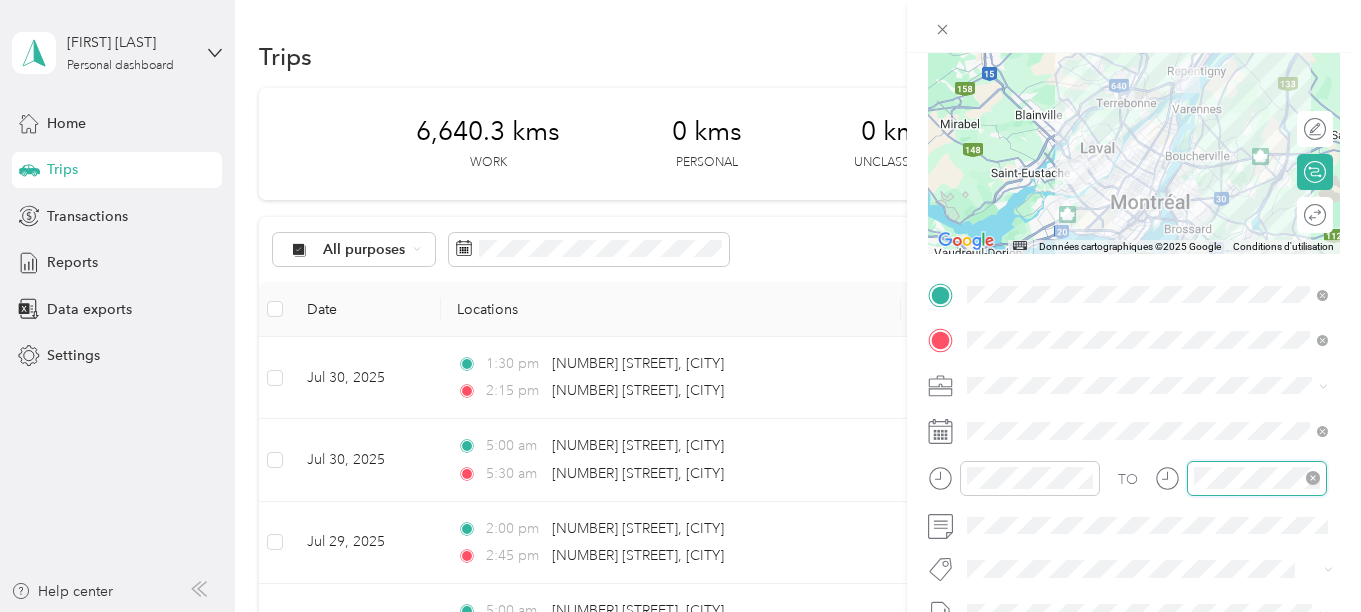scroll, scrollTop: 108, scrollLeft: 0, axis: vertical 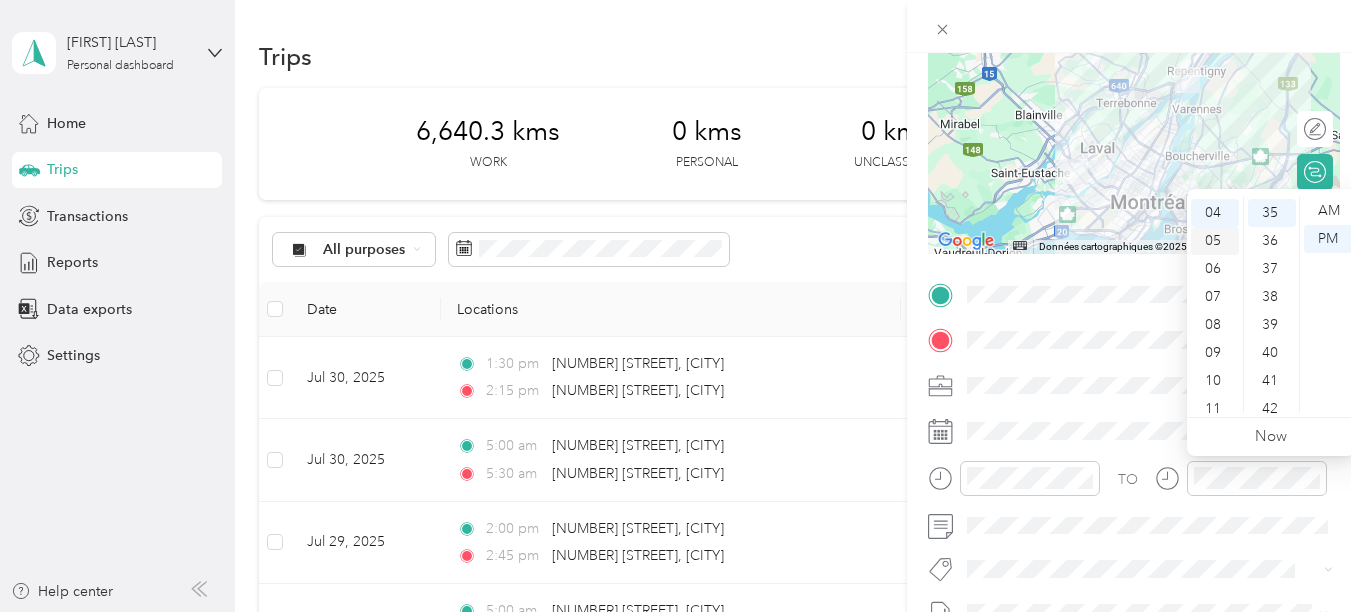 click on "05" at bounding box center [1215, 241] 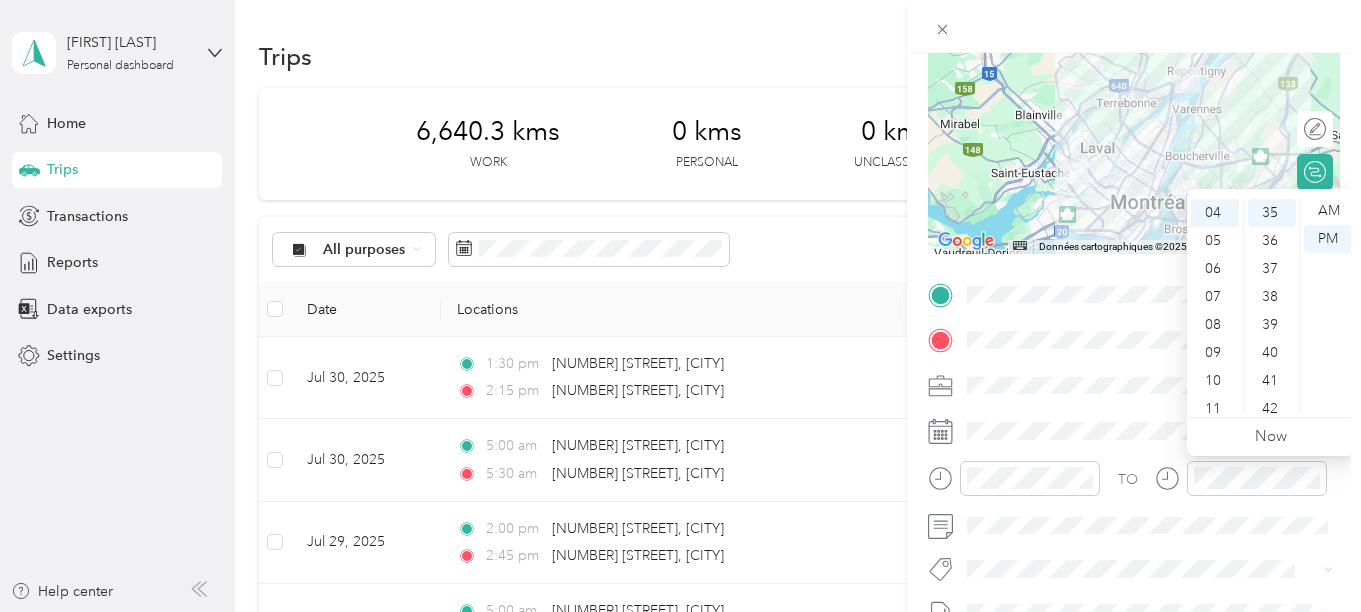 scroll, scrollTop: 120, scrollLeft: 0, axis: vertical 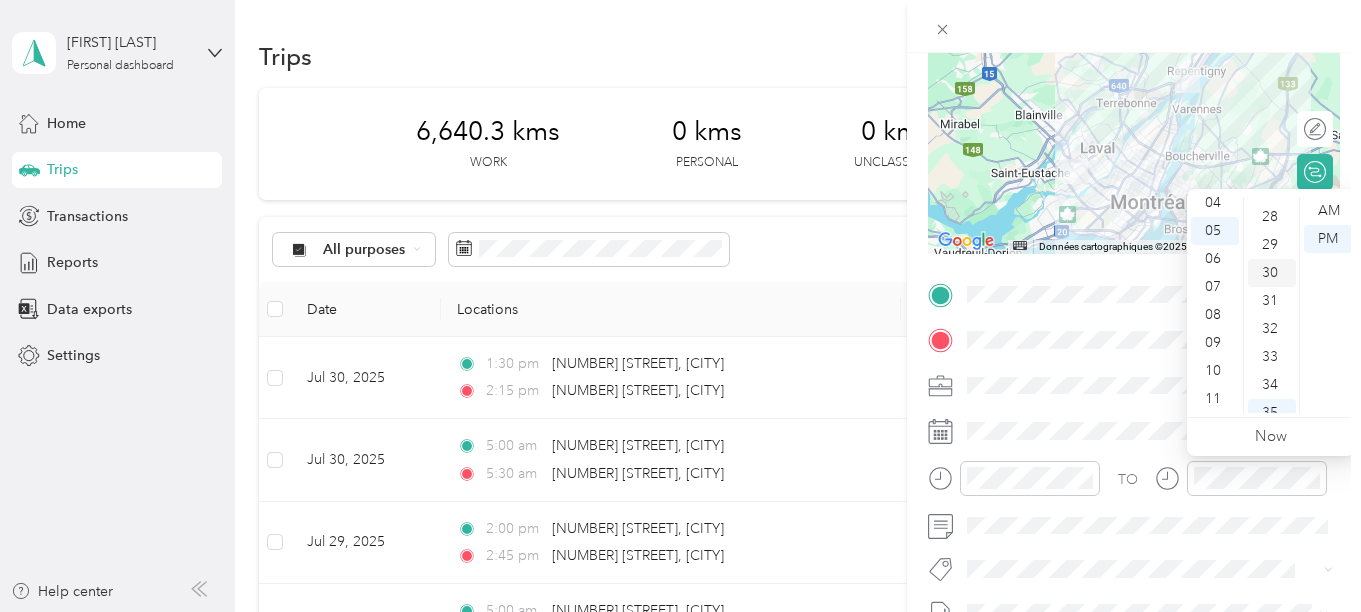 click on "30" at bounding box center (1272, 273) 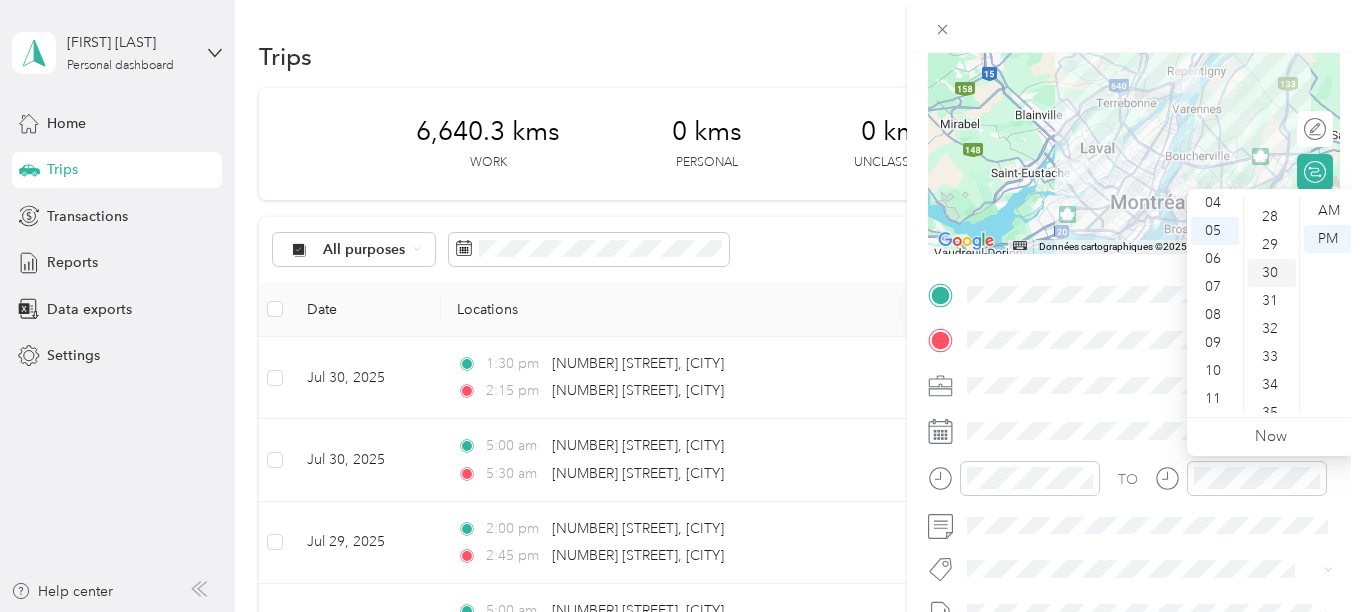 scroll, scrollTop: 838, scrollLeft: 0, axis: vertical 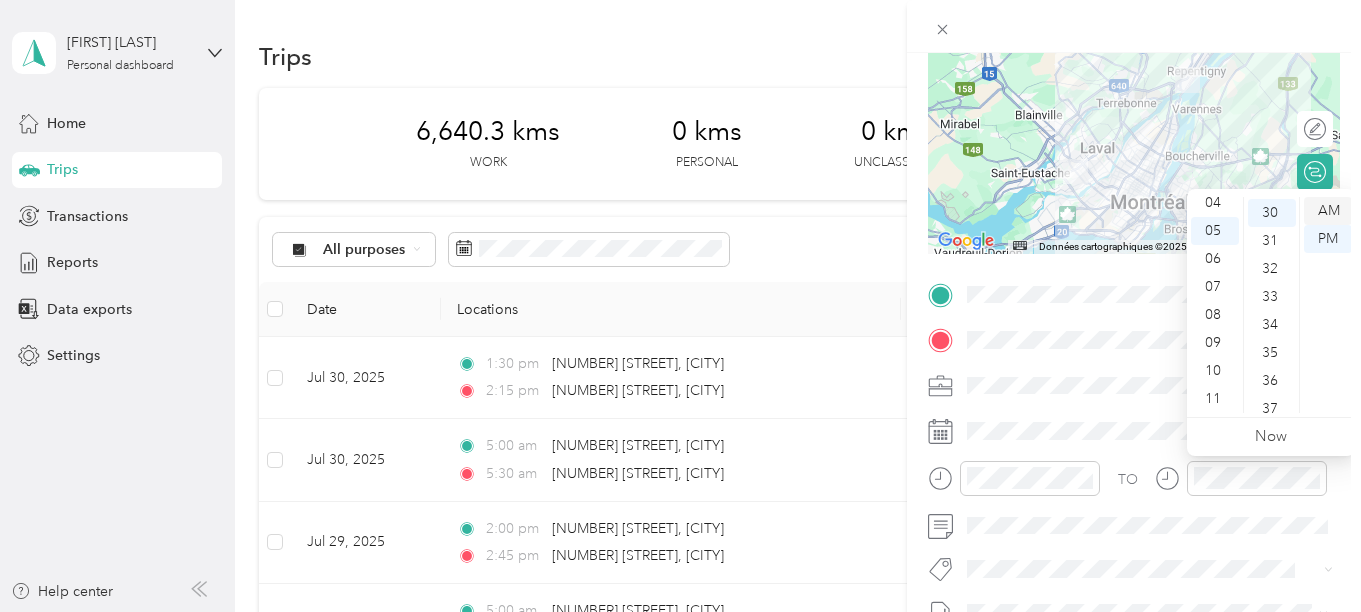 click on "AM" at bounding box center (1328, 211) 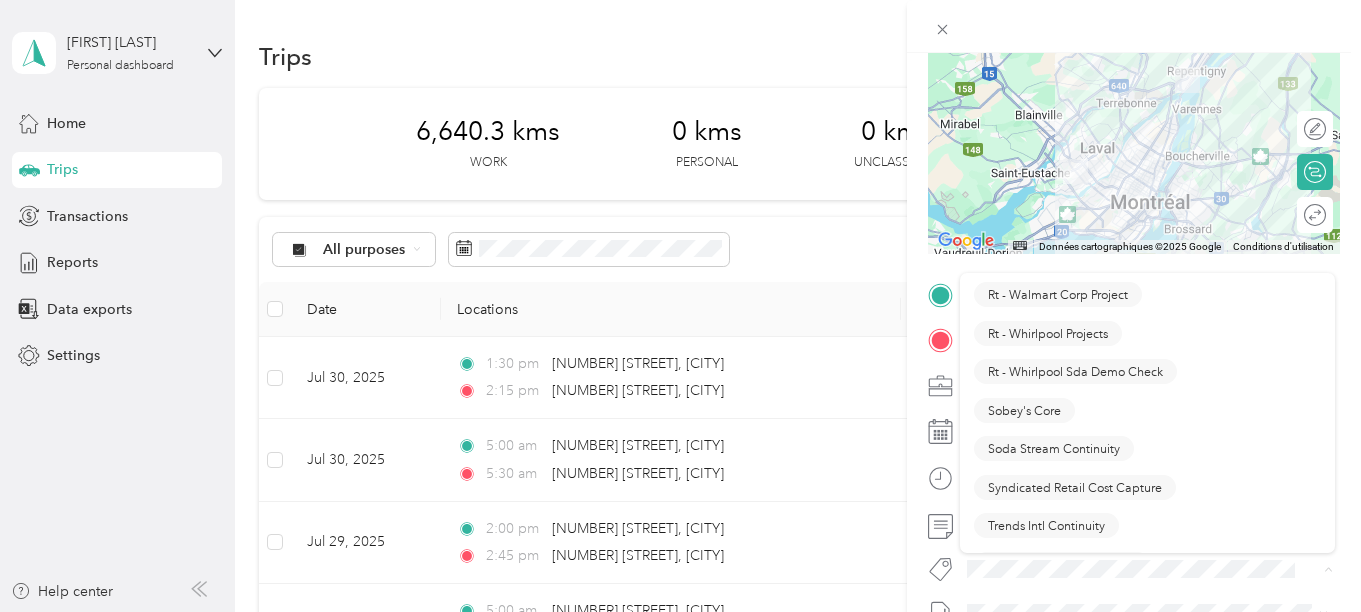 scroll, scrollTop: 1900, scrollLeft: 0, axis: vertical 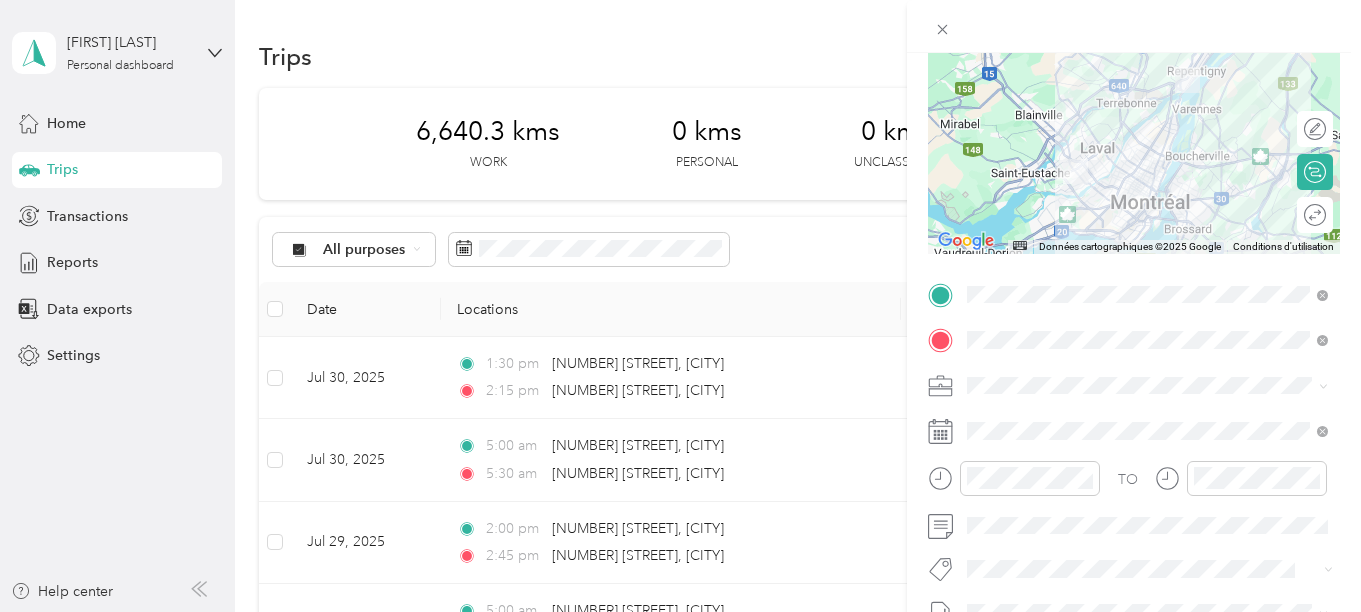 click on "Sobey's Core" at bounding box center (1147, 355) 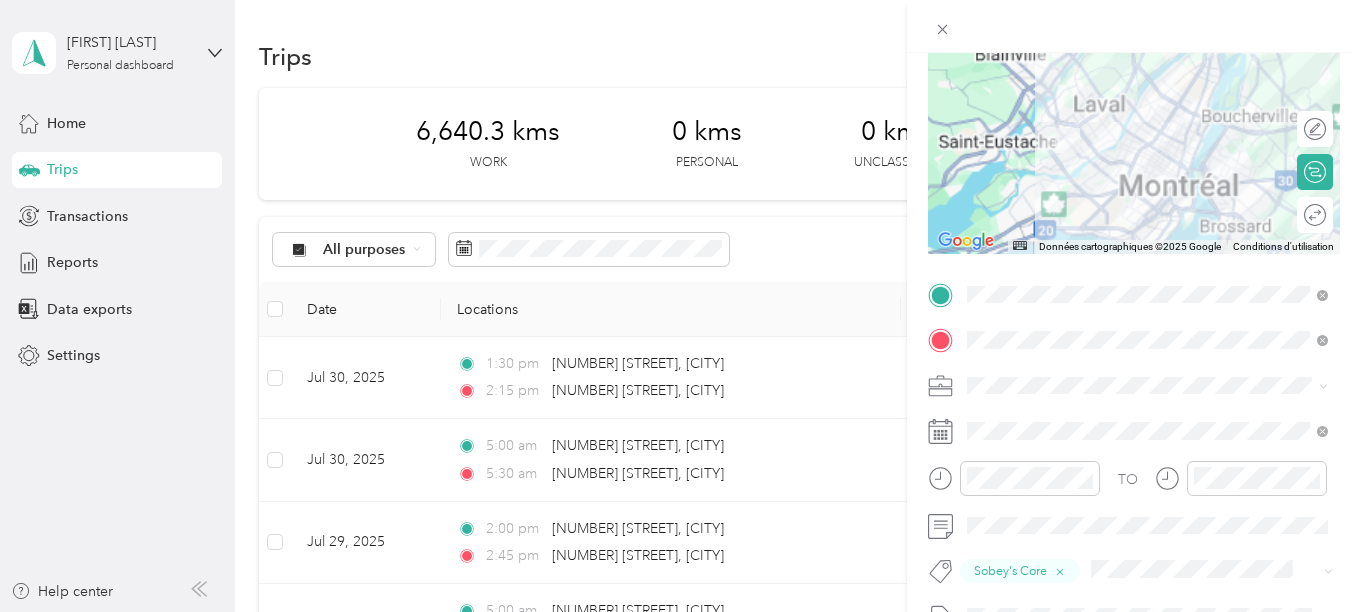 scroll, scrollTop: 0, scrollLeft: 0, axis: both 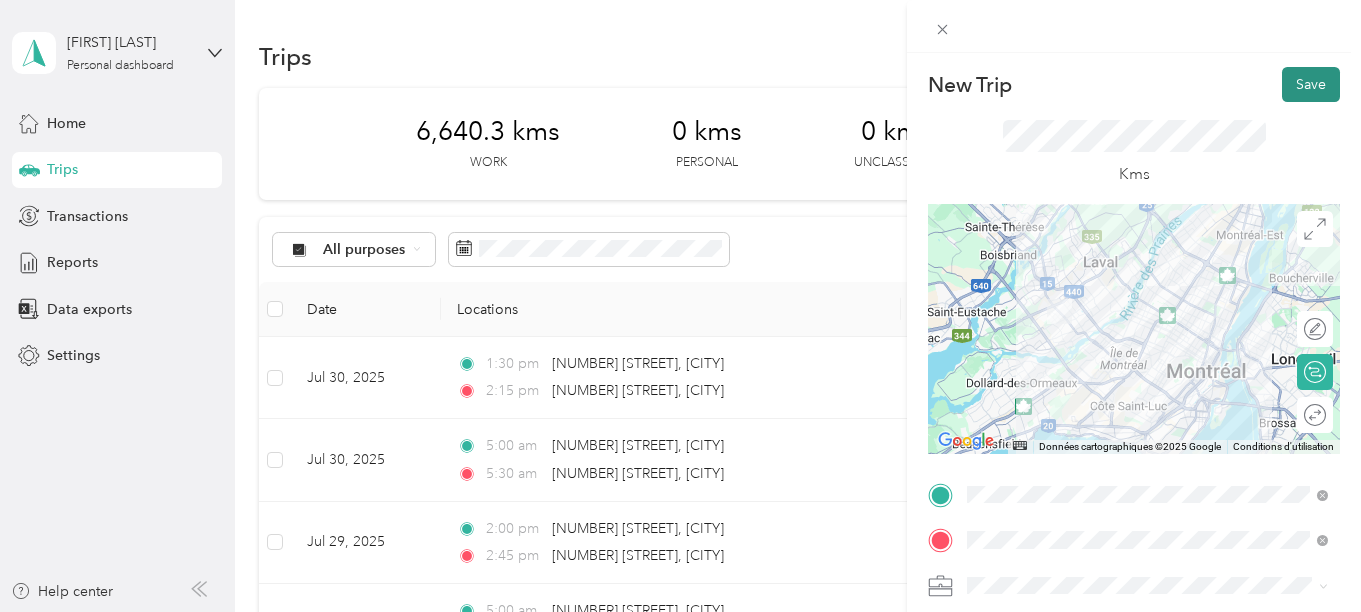 click on "Save" at bounding box center [1311, 84] 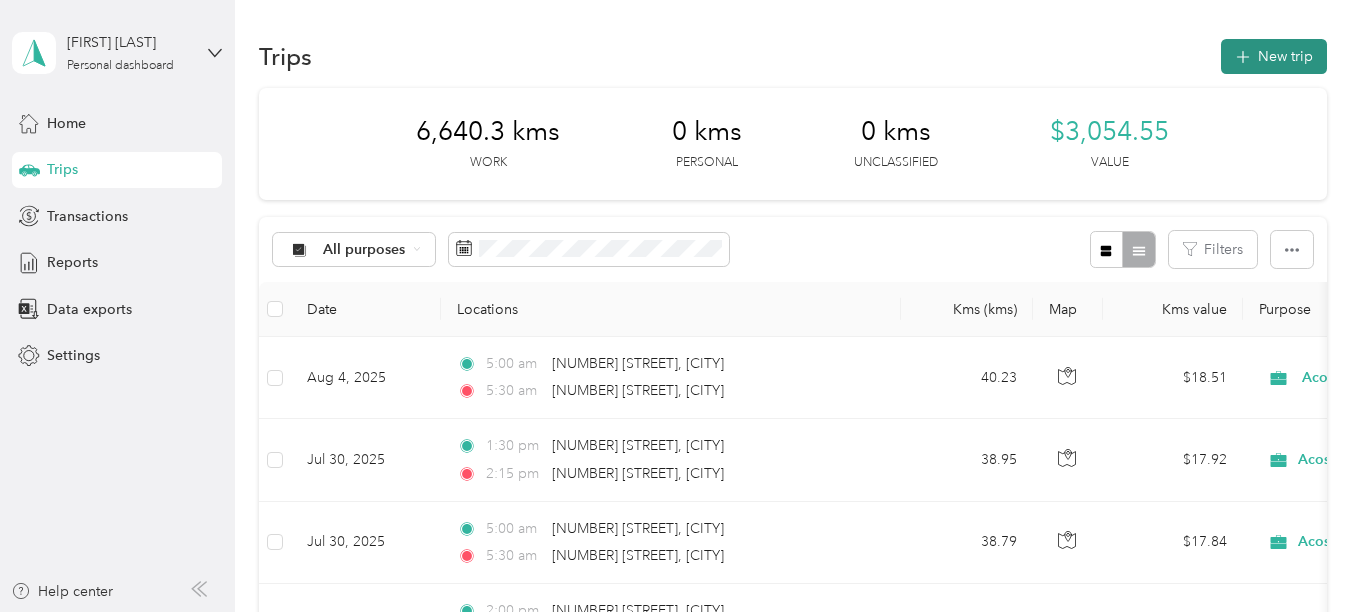 click on "New trip" at bounding box center (1274, 56) 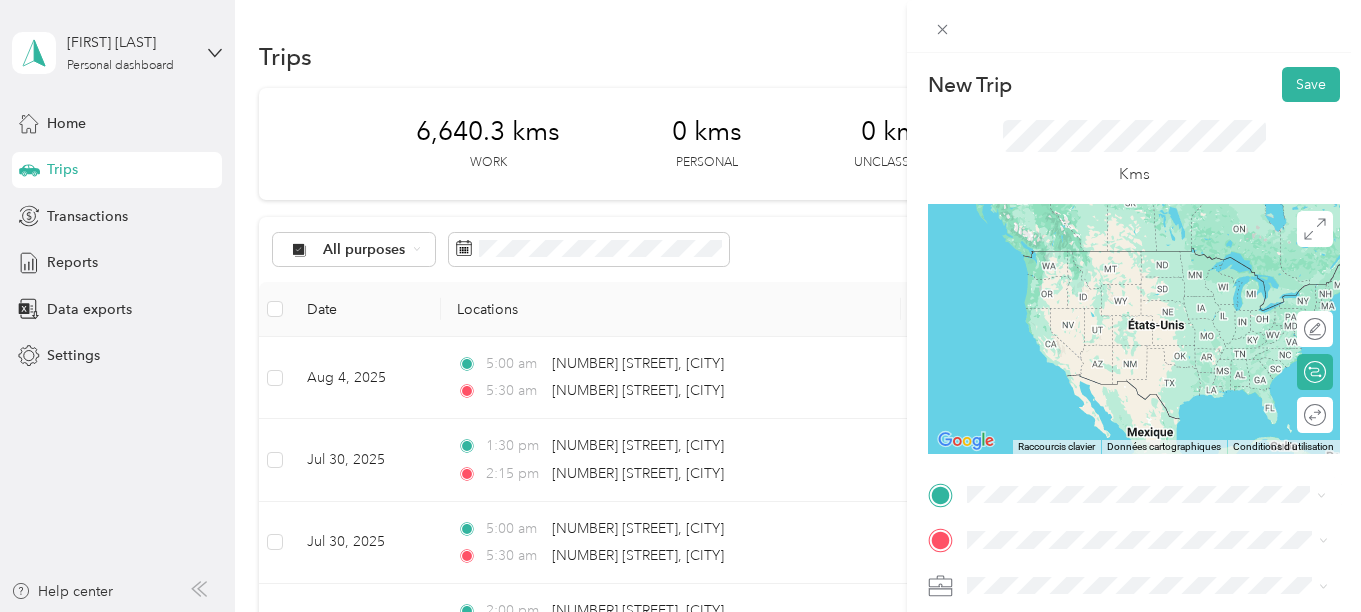 click on "[NUMBER] [STREET]
[CITY], [STATE] [POSTAL_CODE], [COUNTRY]" at bounding box center (1149, 259) 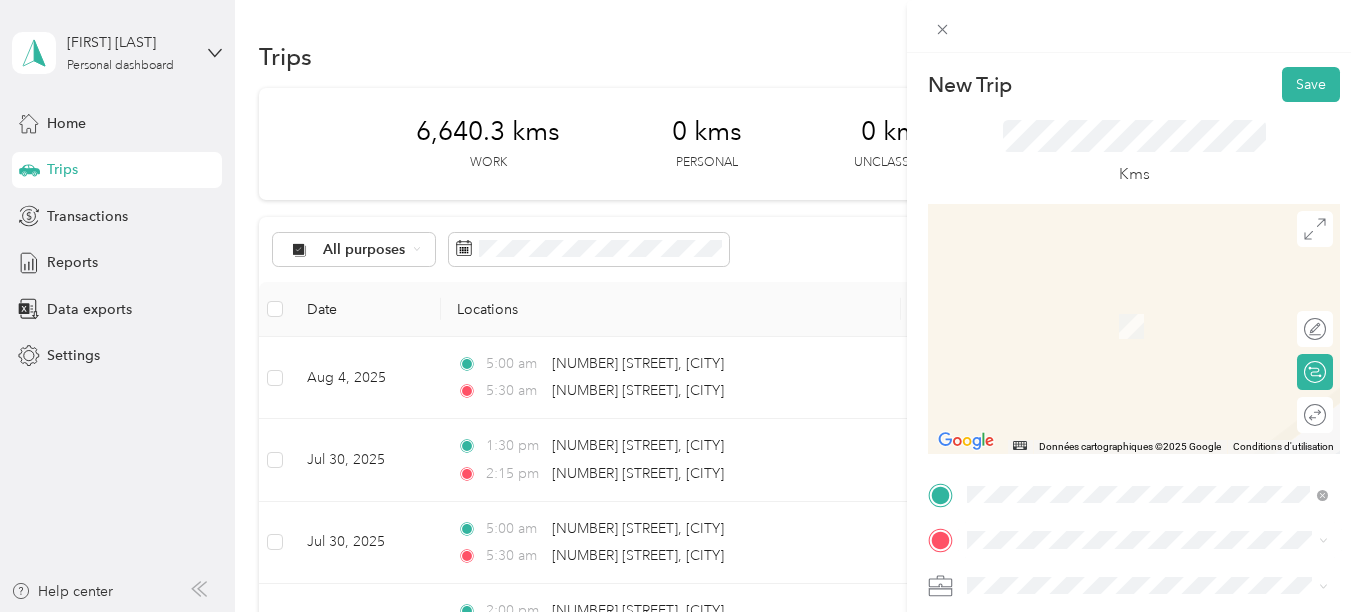 drag, startPoint x: 1101, startPoint y: 302, endPoint x: 1099, endPoint y: 324, distance: 22.090721 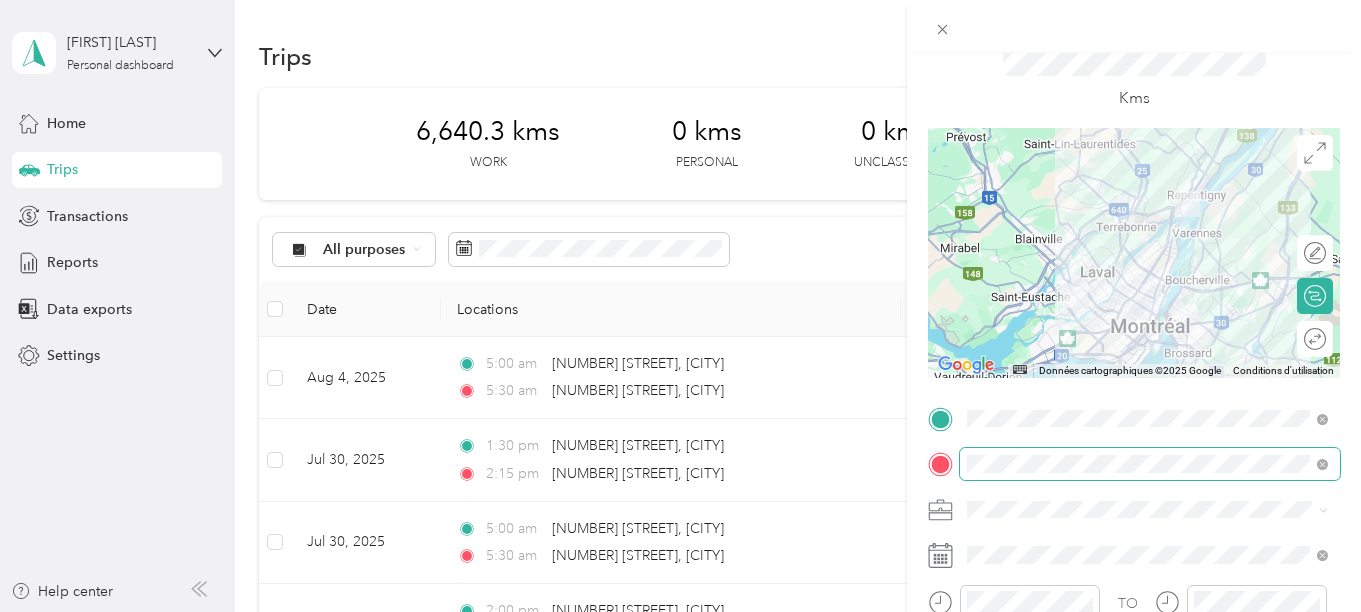 scroll, scrollTop: 200, scrollLeft: 0, axis: vertical 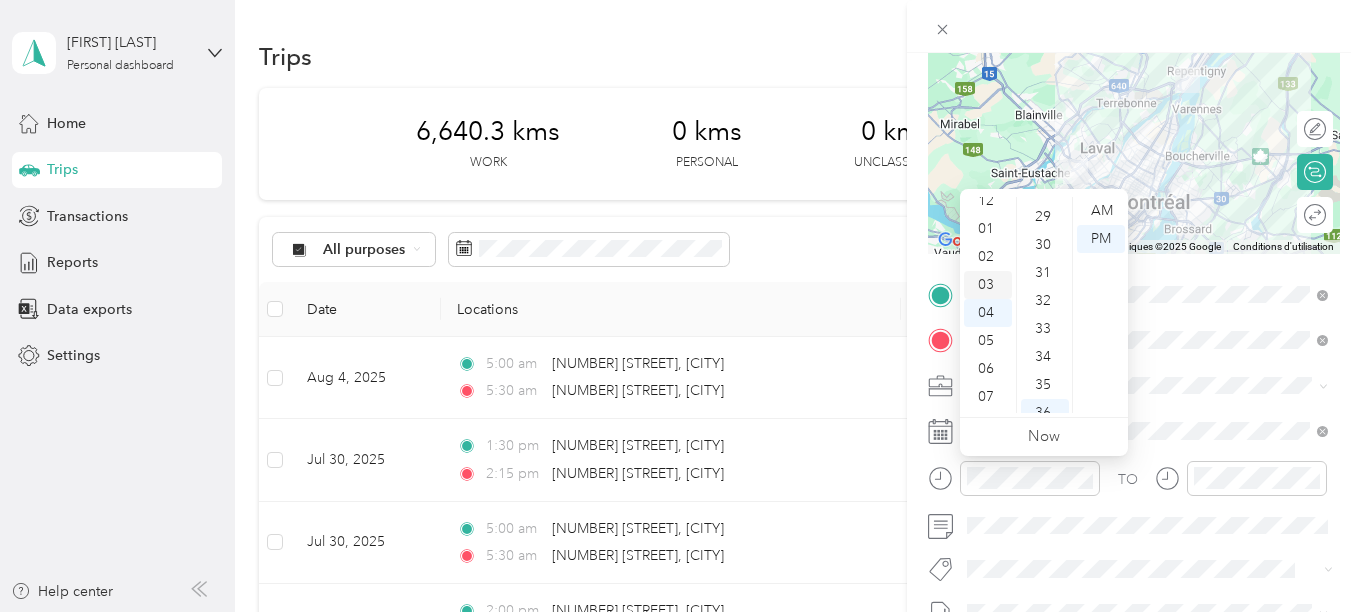 click on "03" at bounding box center (988, 285) 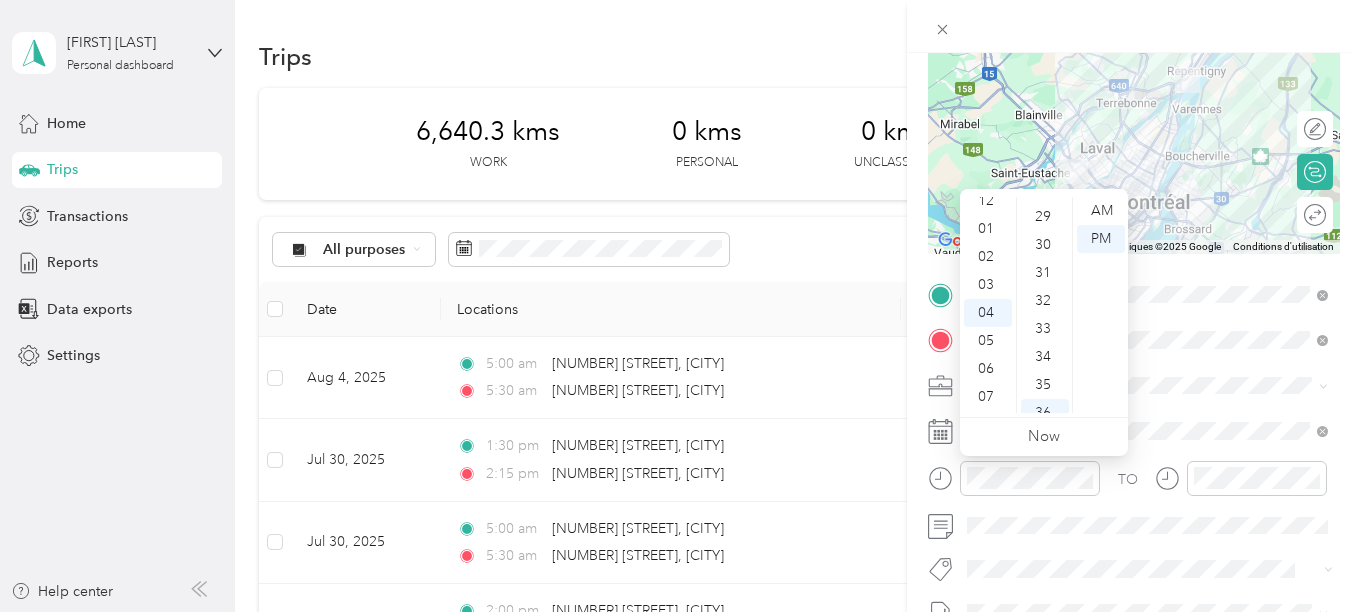 scroll, scrollTop: 80, scrollLeft: 0, axis: vertical 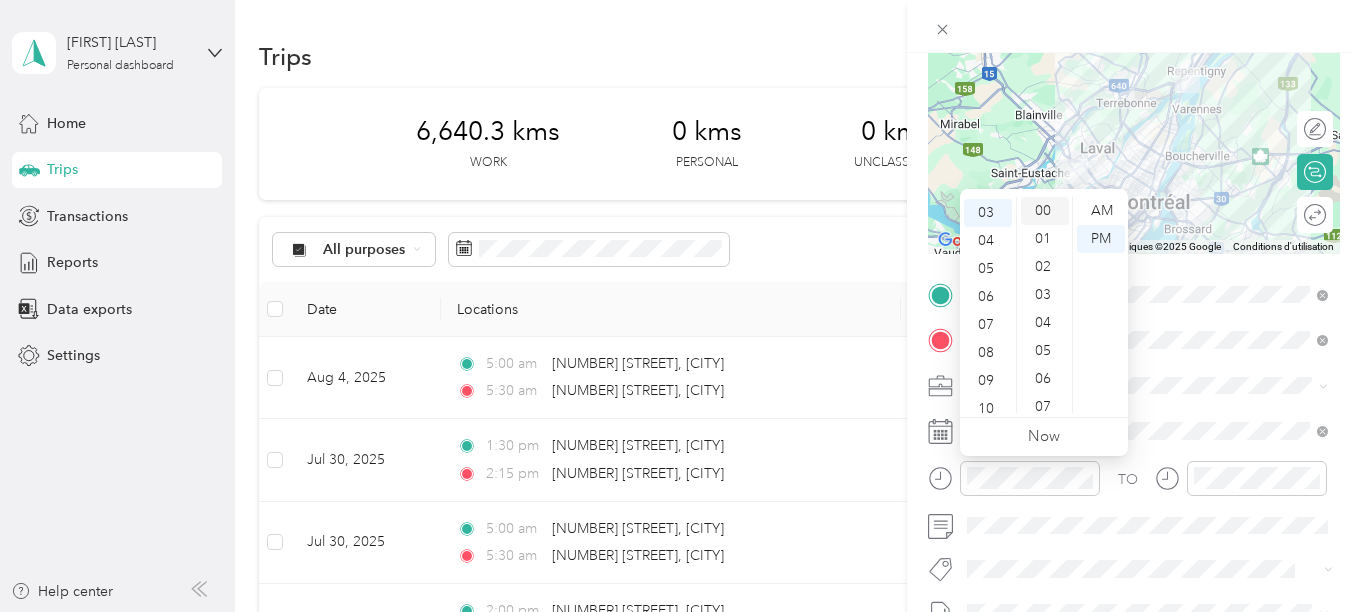 click on "00" at bounding box center [1045, 211] 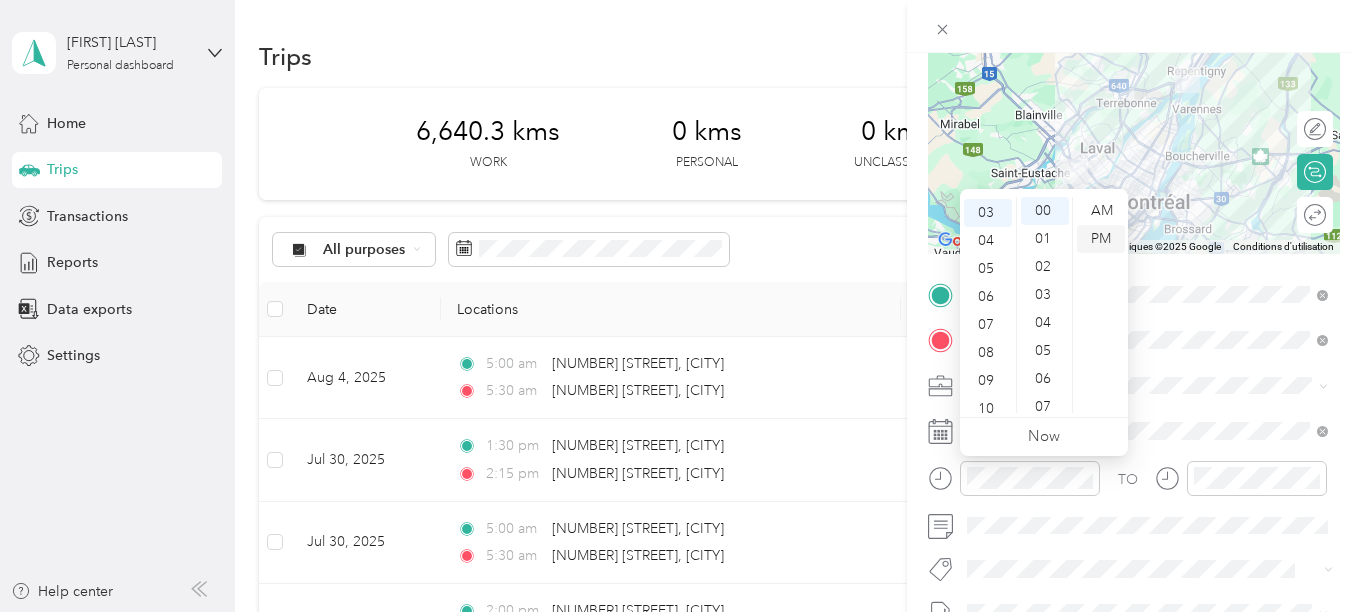 click on "PM" at bounding box center [1101, 239] 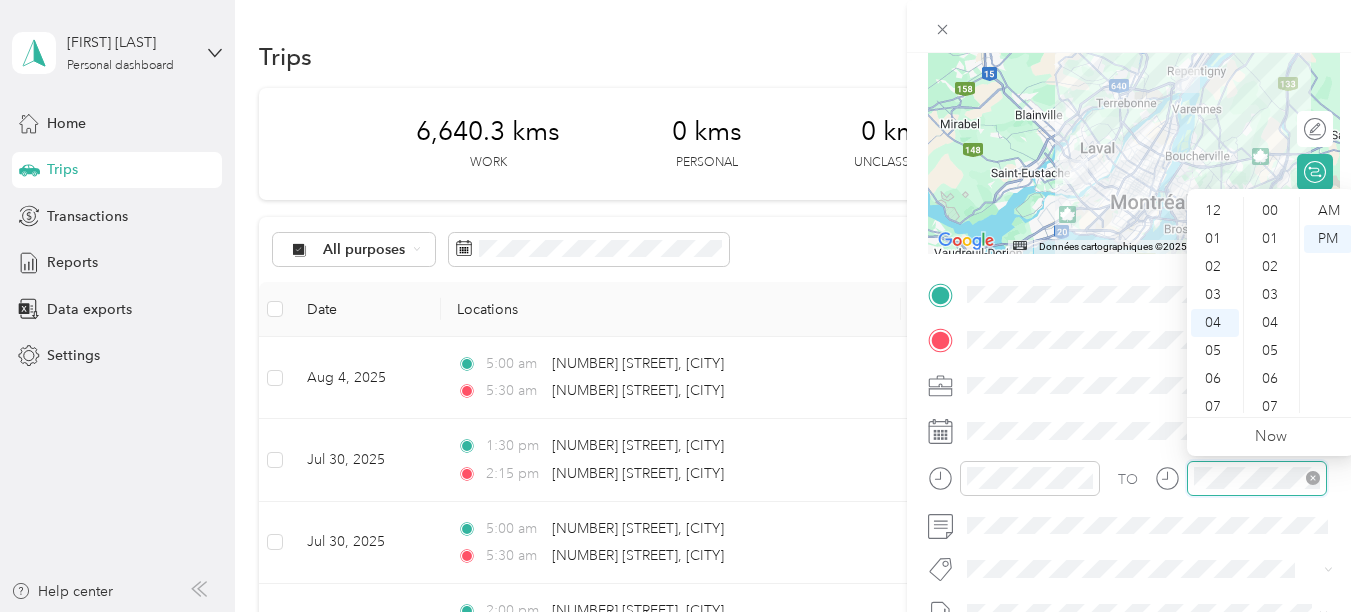 scroll, scrollTop: 110, scrollLeft: 0, axis: vertical 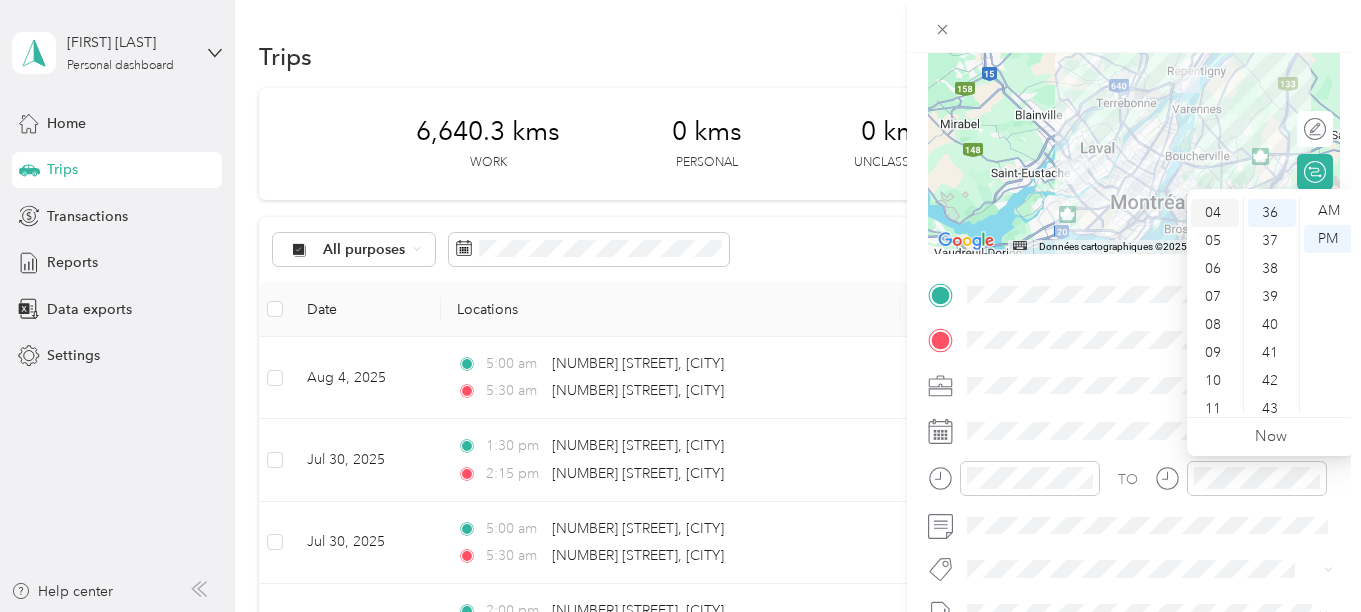 click on "04" at bounding box center [1215, 213] 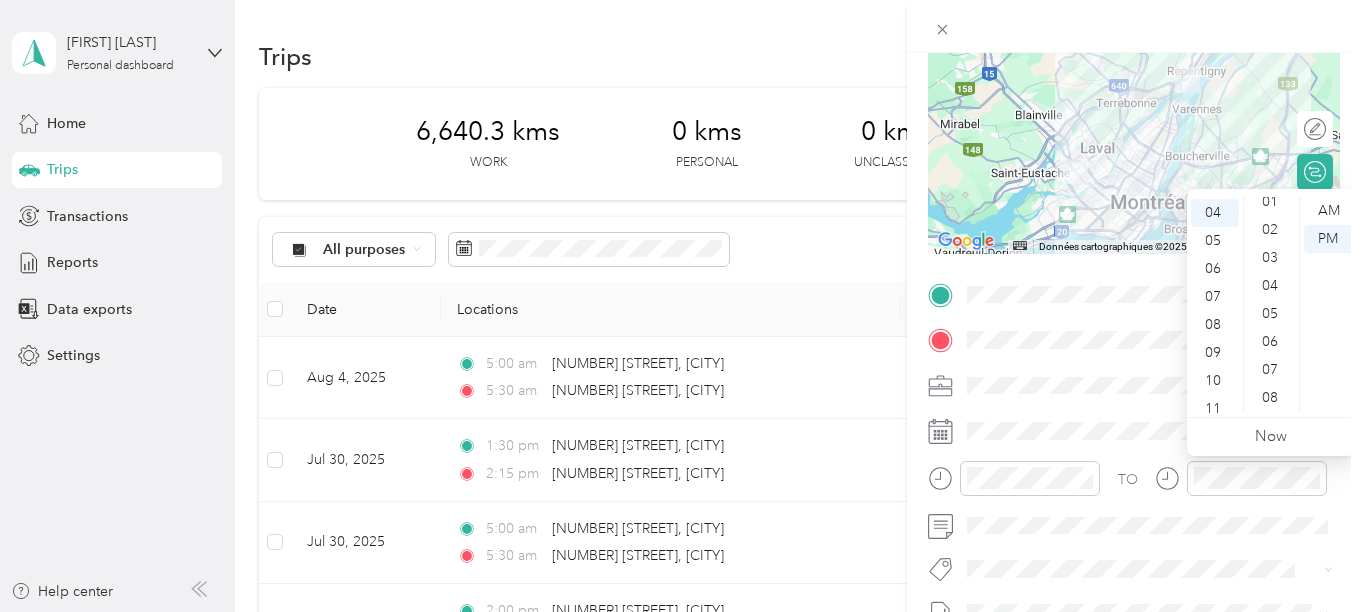 scroll, scrollTop: 0, scrollLeft: 0, axis: both 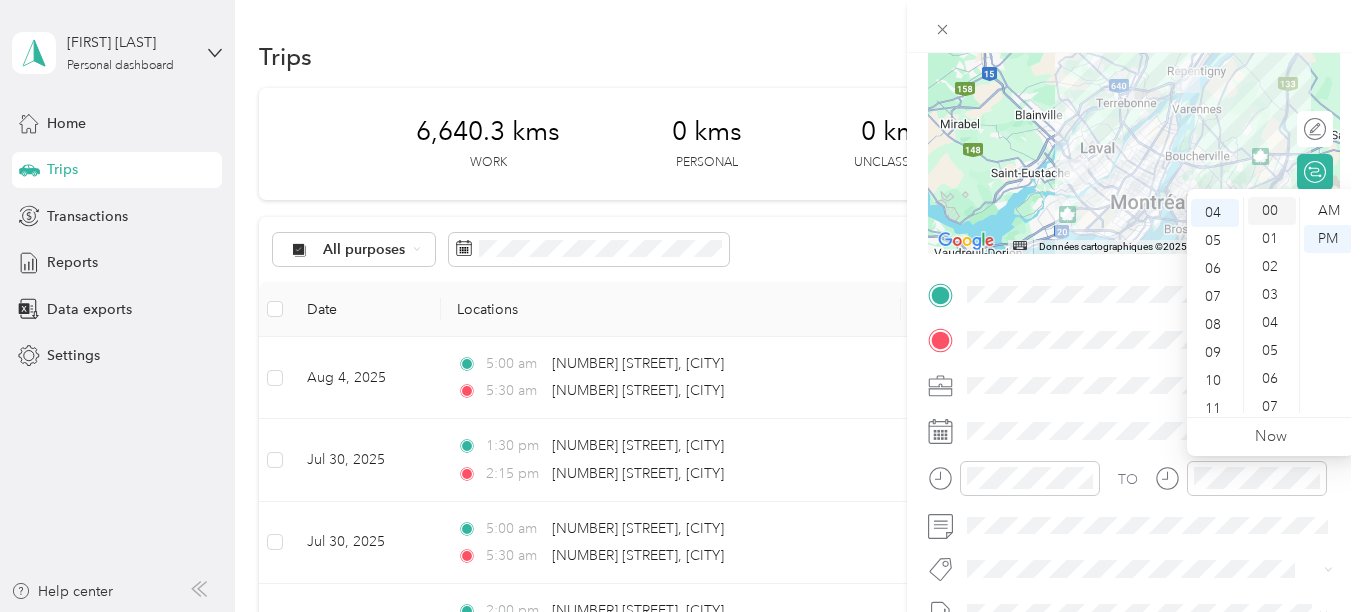 click on "00" at bounding box center (1272, 211) 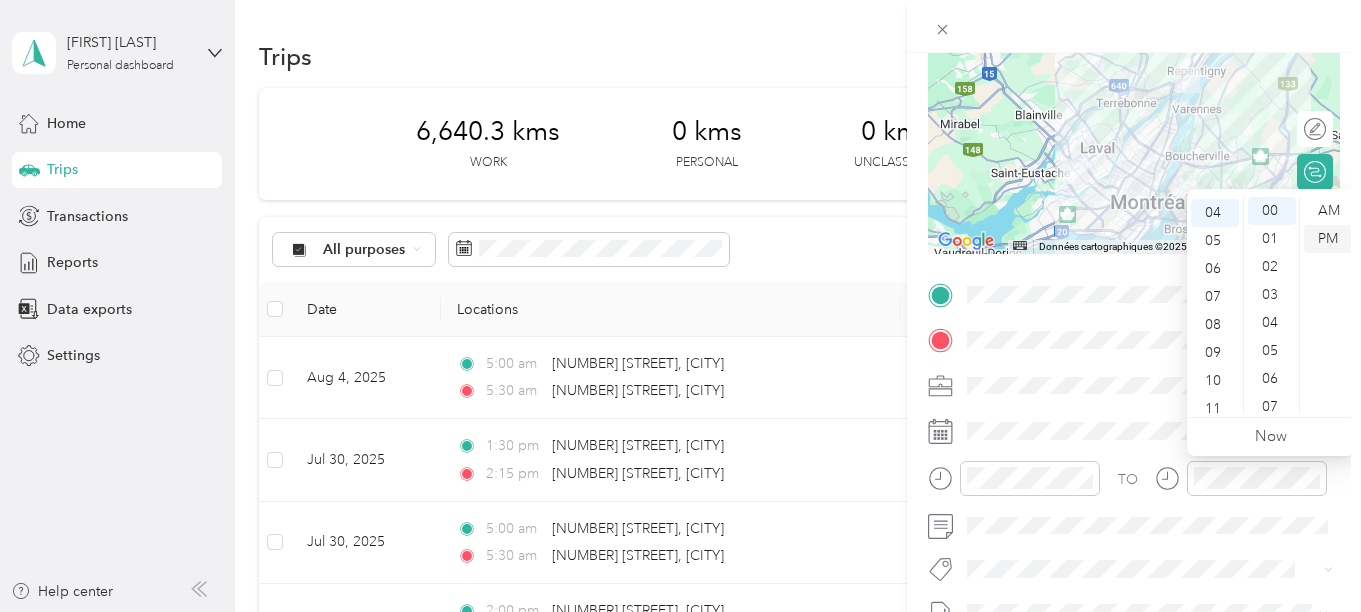 click on "PM" at bounding box center [1328, 239] 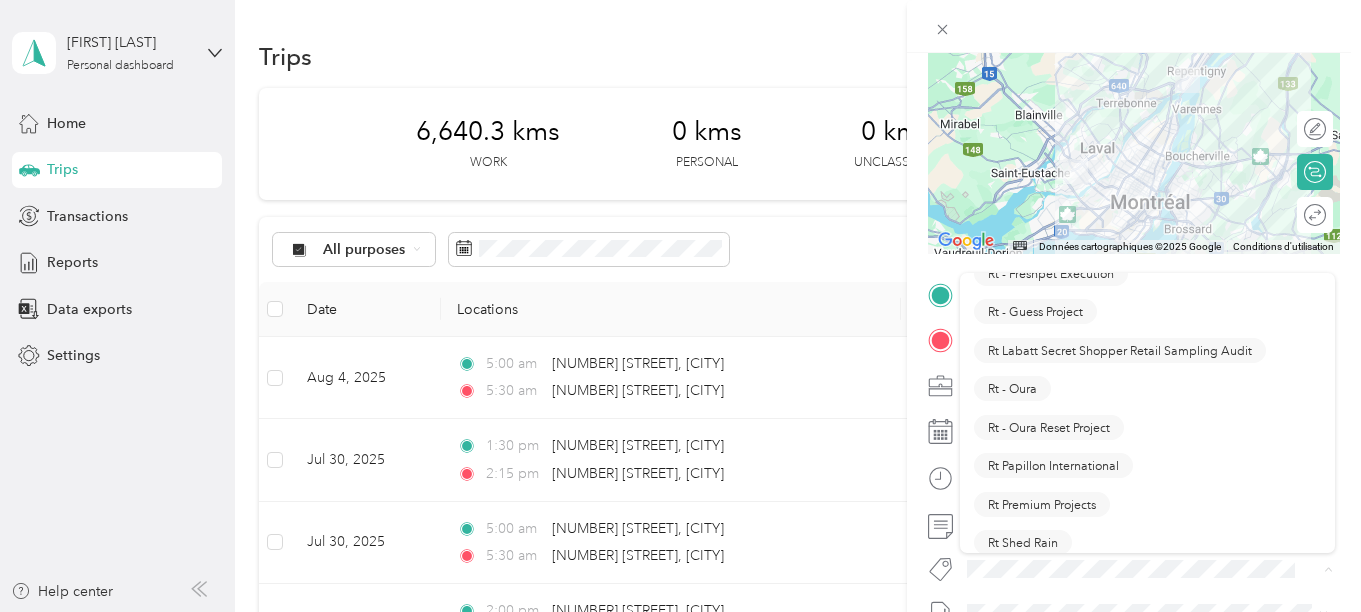 scroll, scrollTop: 1800, scrollLeft: 0, axis: vertical 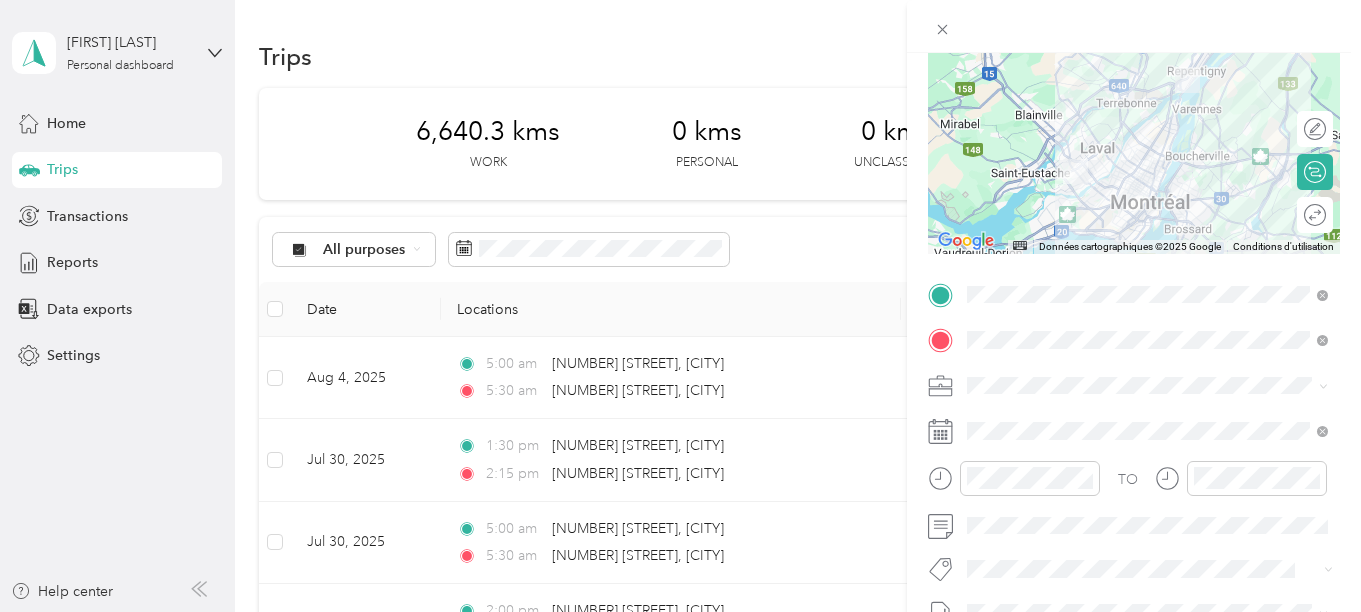 click on "Sobey's Core" at bounding box center (1024, 454) 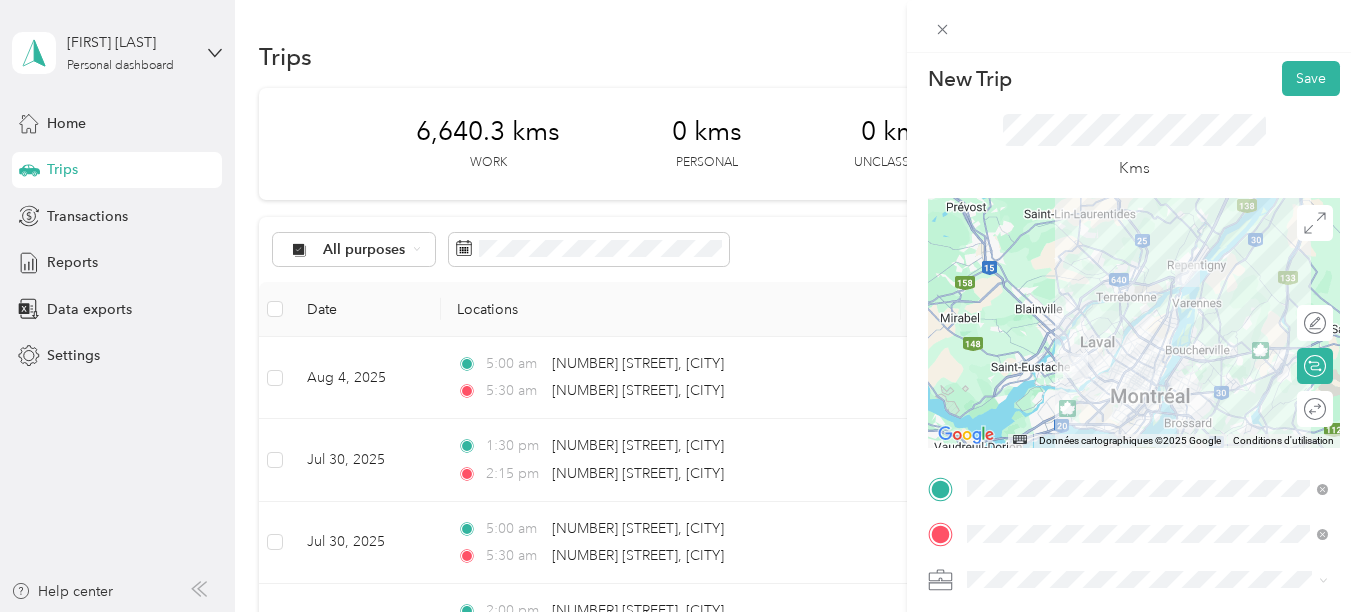 scroll, scrollTop: 0, scrollLeft: 0, axis: both 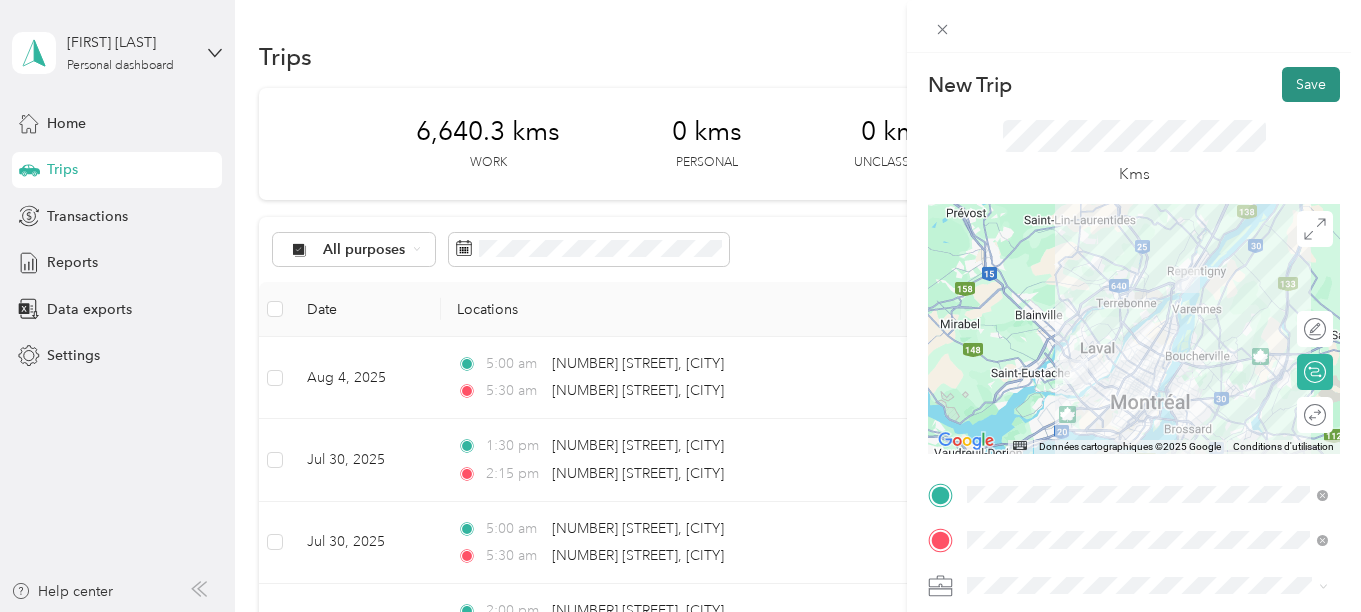 click on "Save" at bounding box center (1311, 84) 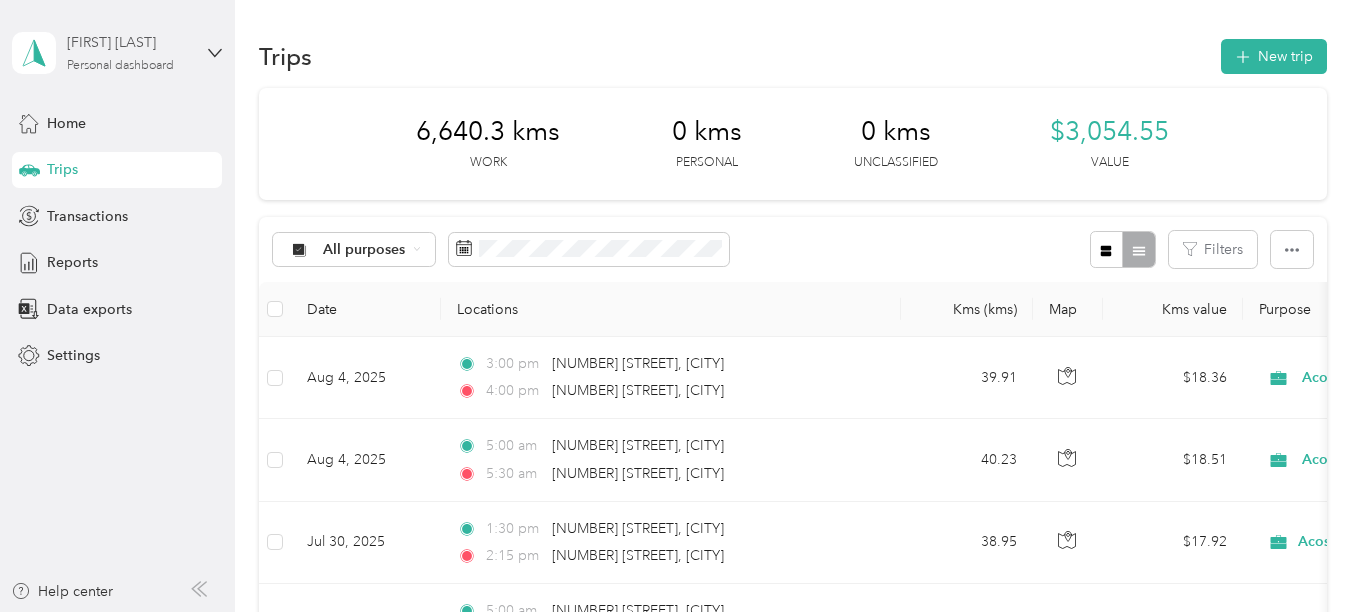 click on "Personal dashboard" at bounding box center (120, 66) 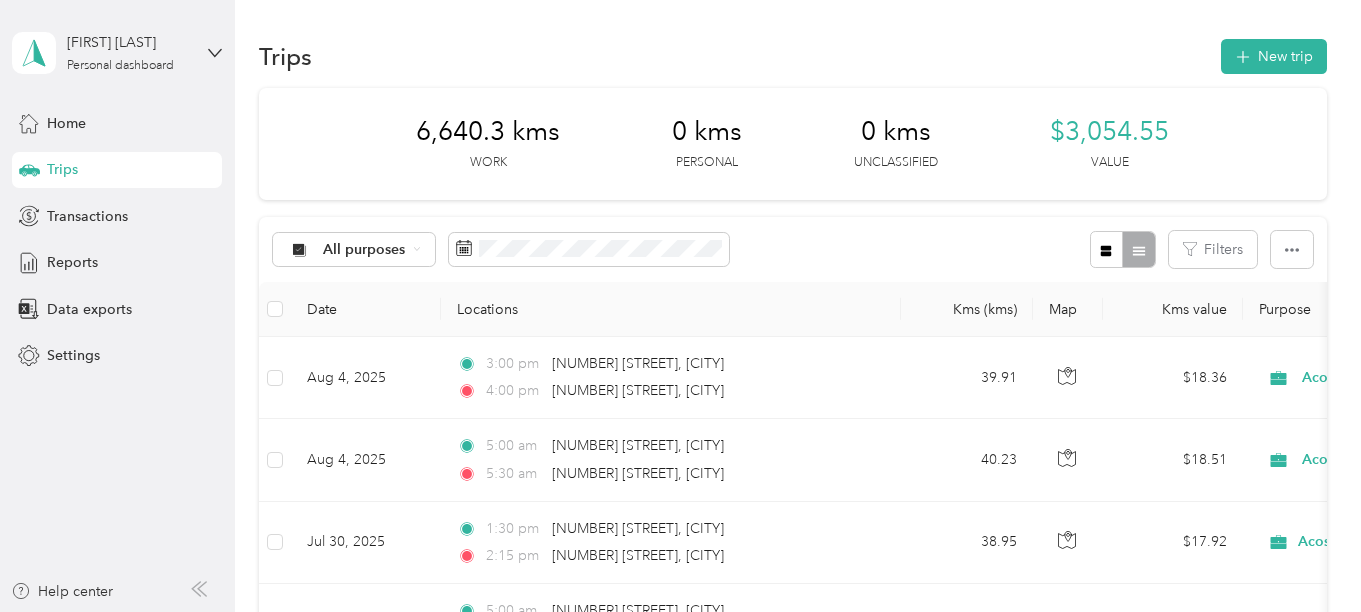 click on "Log out" at bounding box center (165, 159) 